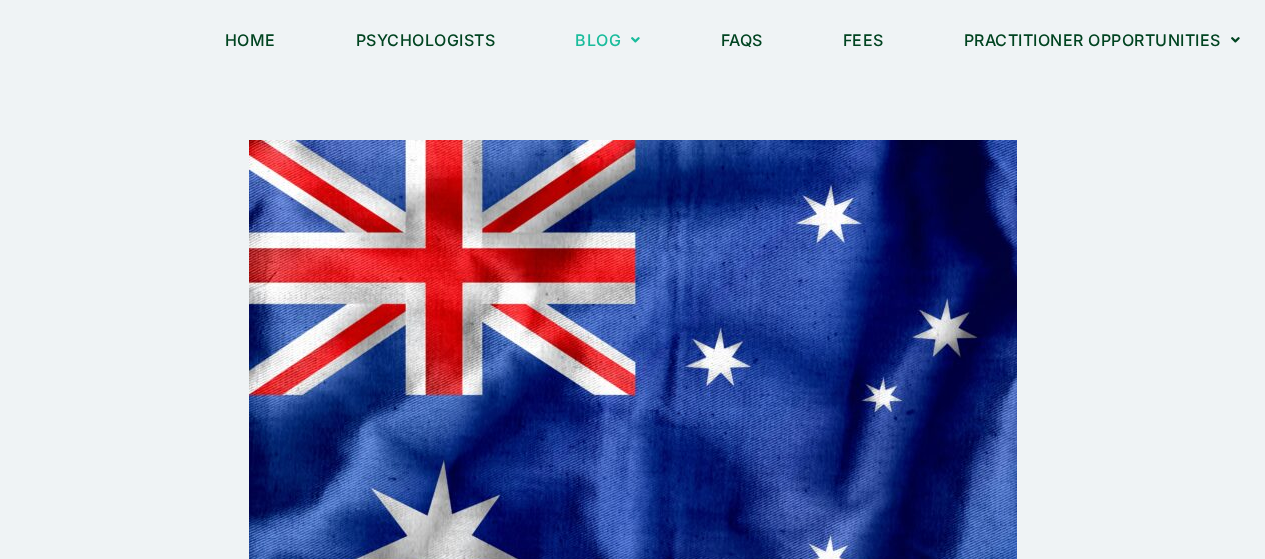 scroll, scrollTop: 56, scrollLeft: 0, axis: vertical 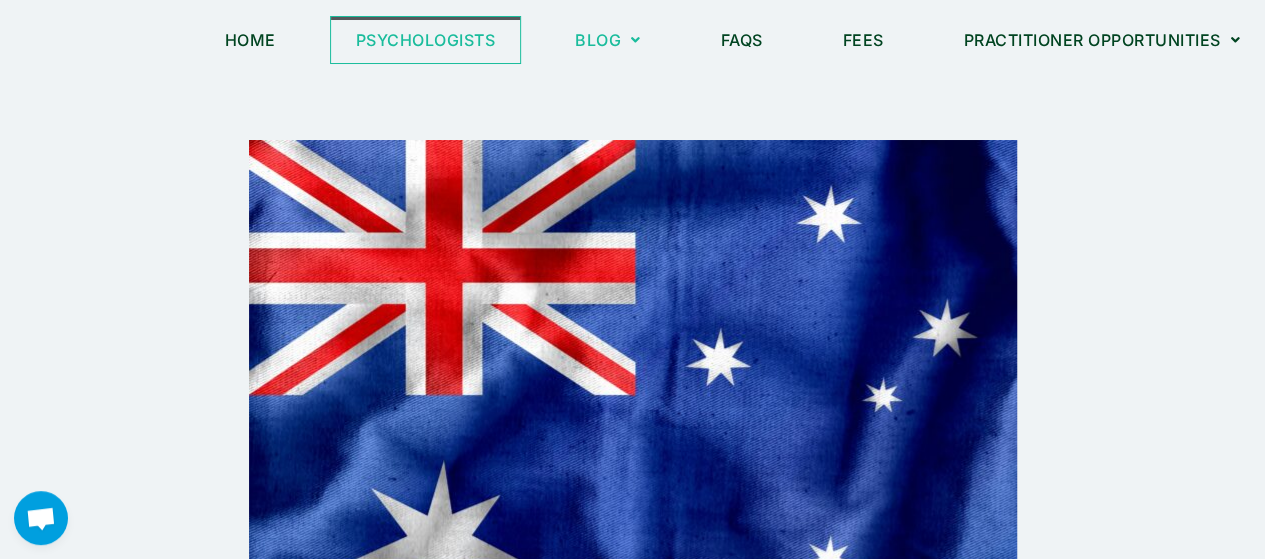 click on "Psychologists" at bounding box center [426, 40] 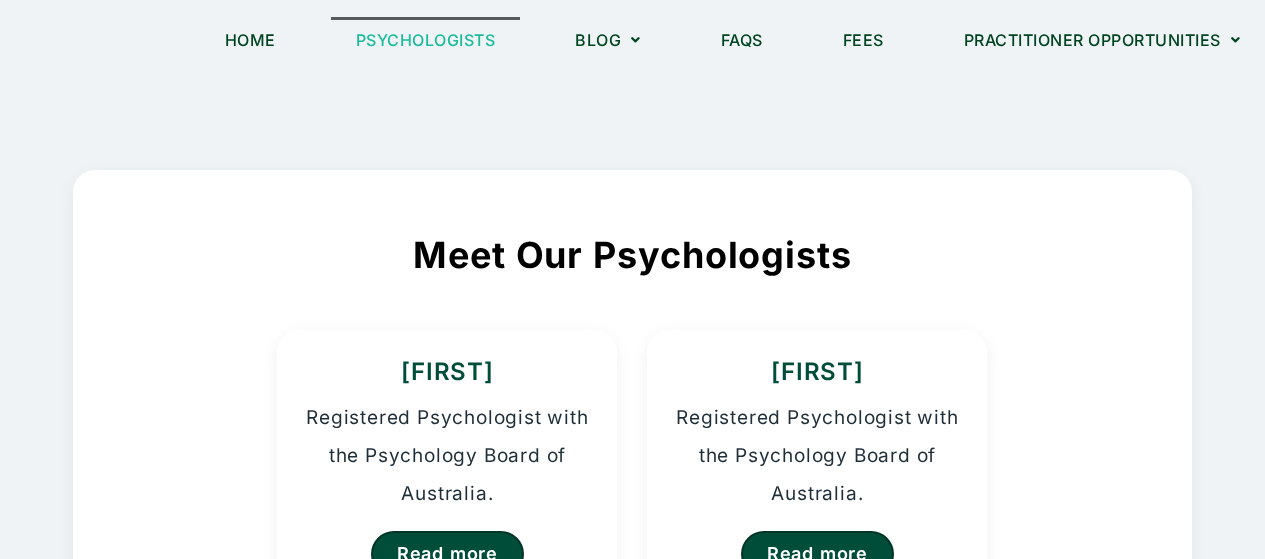 scroll, scrollTop: 0, scrollLeft: 0, axis: both 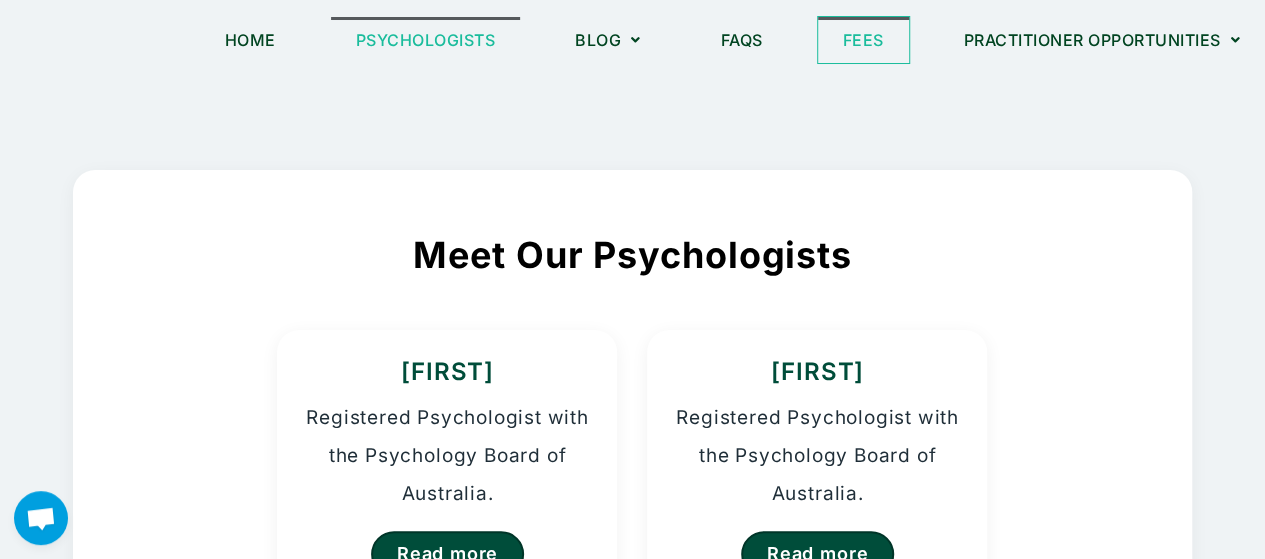 click on "Fees" at bounding box center [863, 40] 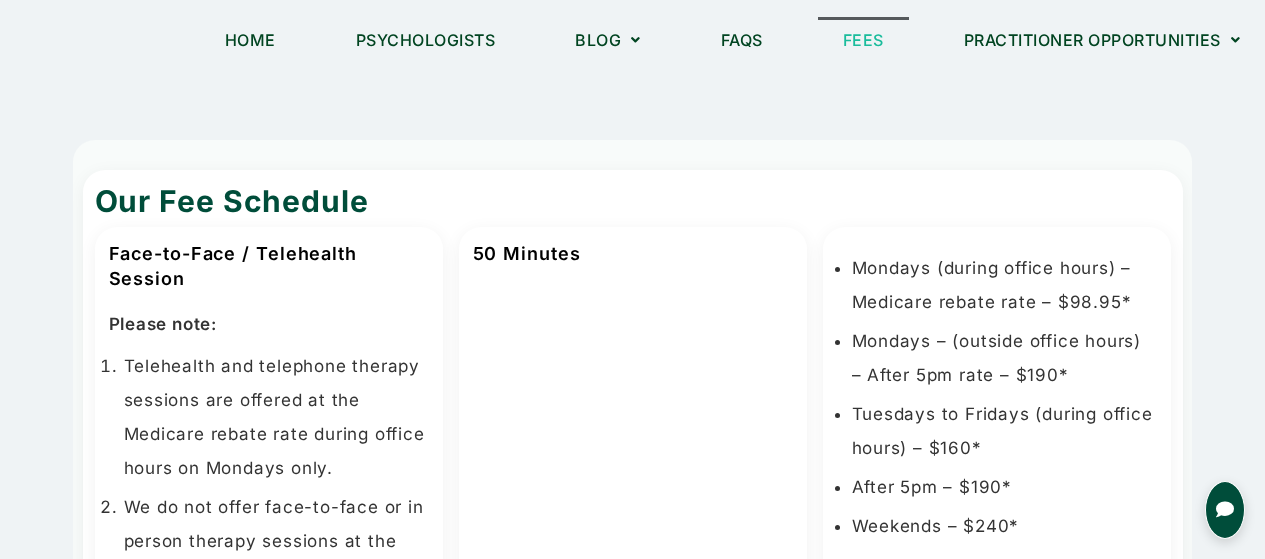 scroll, scrollTop: 0, scrollLeft: 0, axis: both 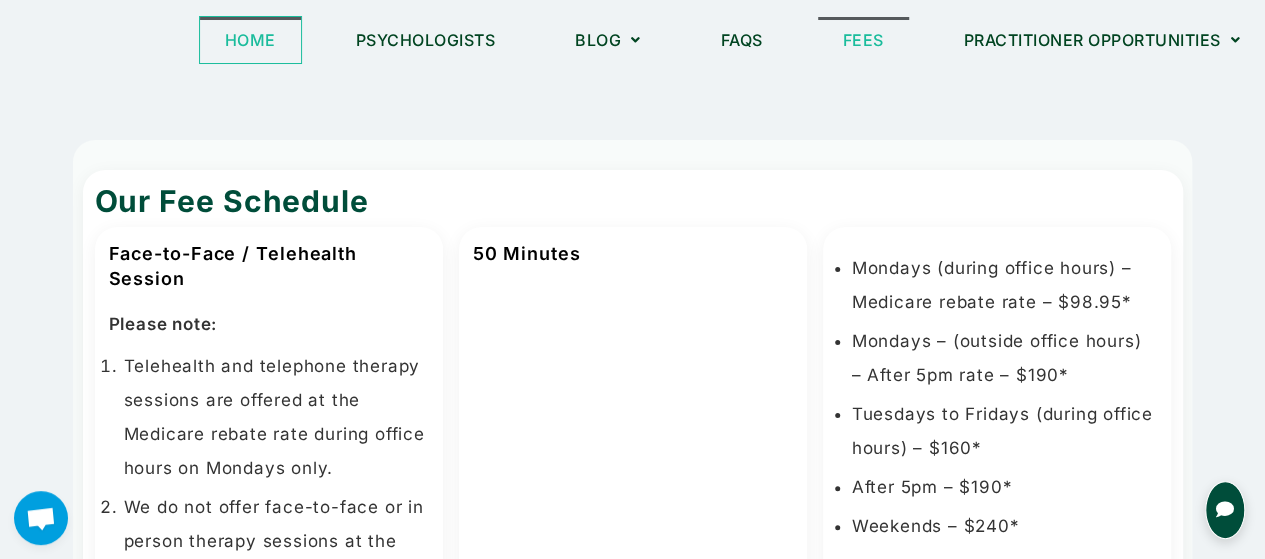 click on "Home" at bounding box center (250, 40) 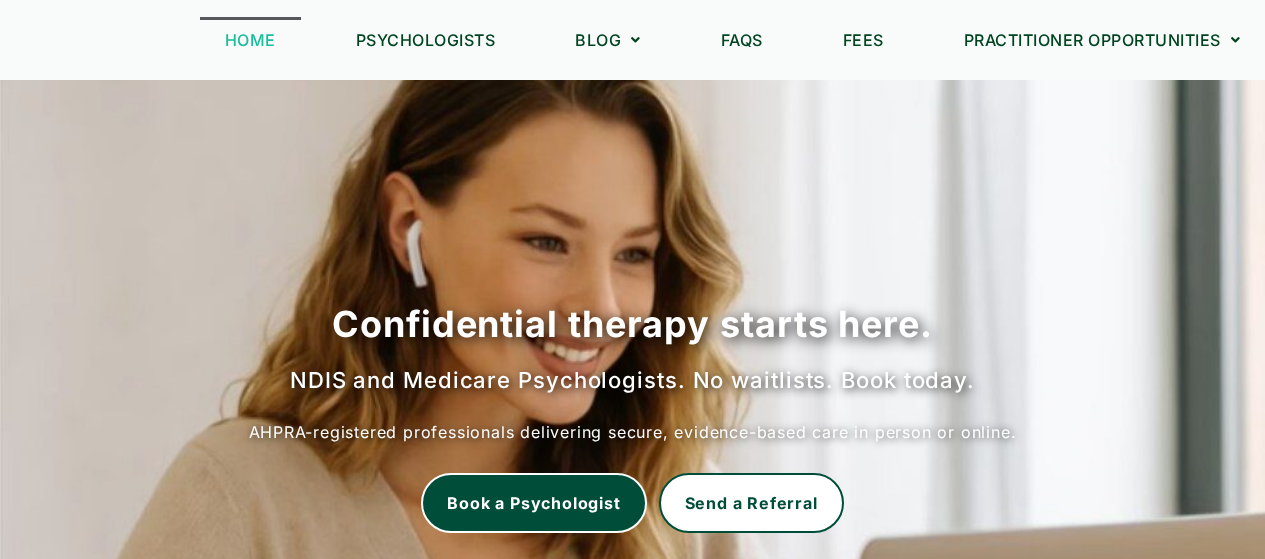 scroll, scrollTop: 0, scrollLeft: 0, axis: both 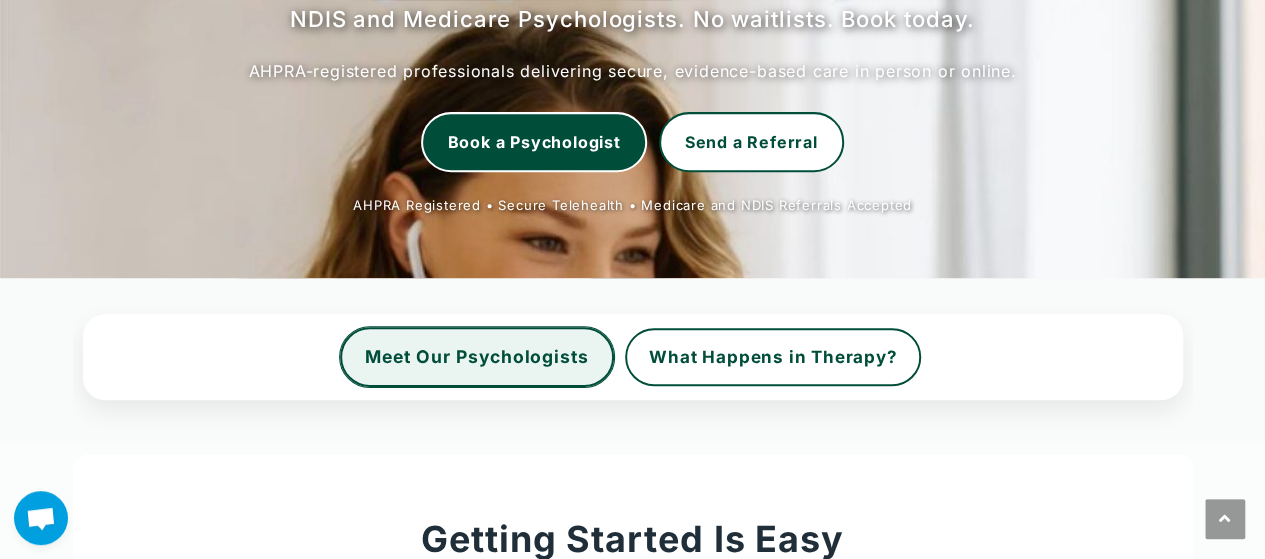 click on "Meet Our Psychologists" at bounding box center (477, 357) 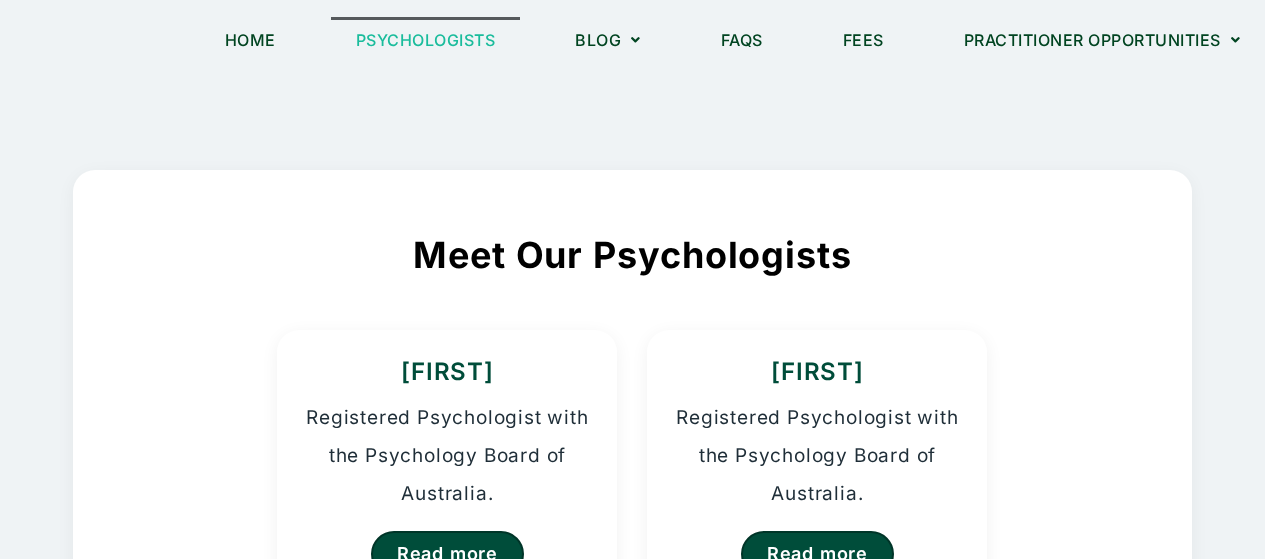 scroll, scrollTop: 0, scrollLeft: 0, axis: both 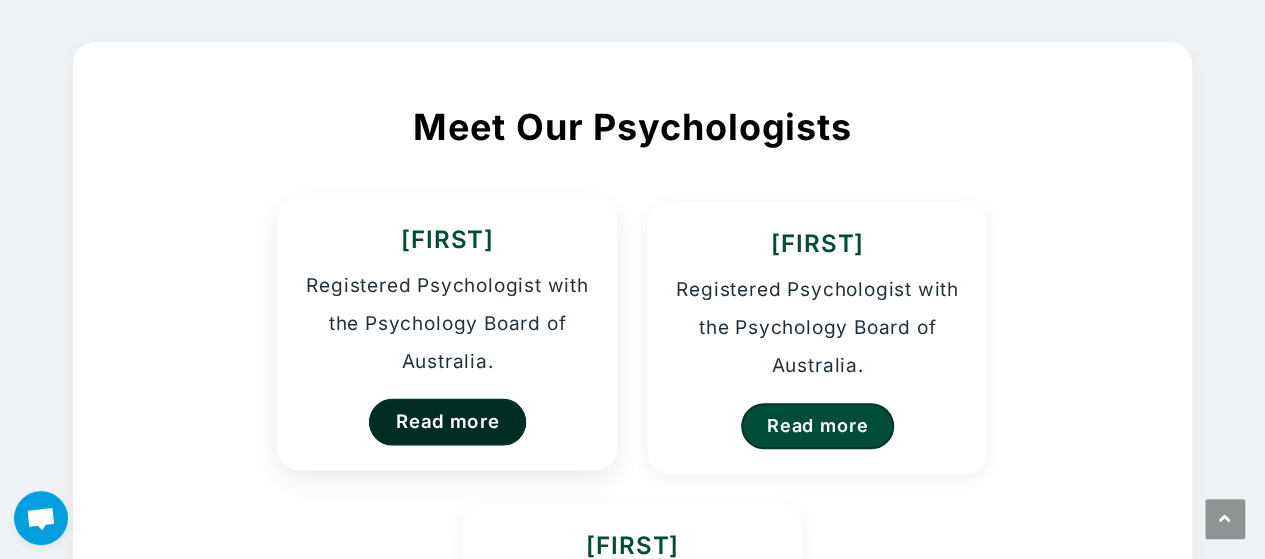 click on "Read more" at bounding box center [448, 421] 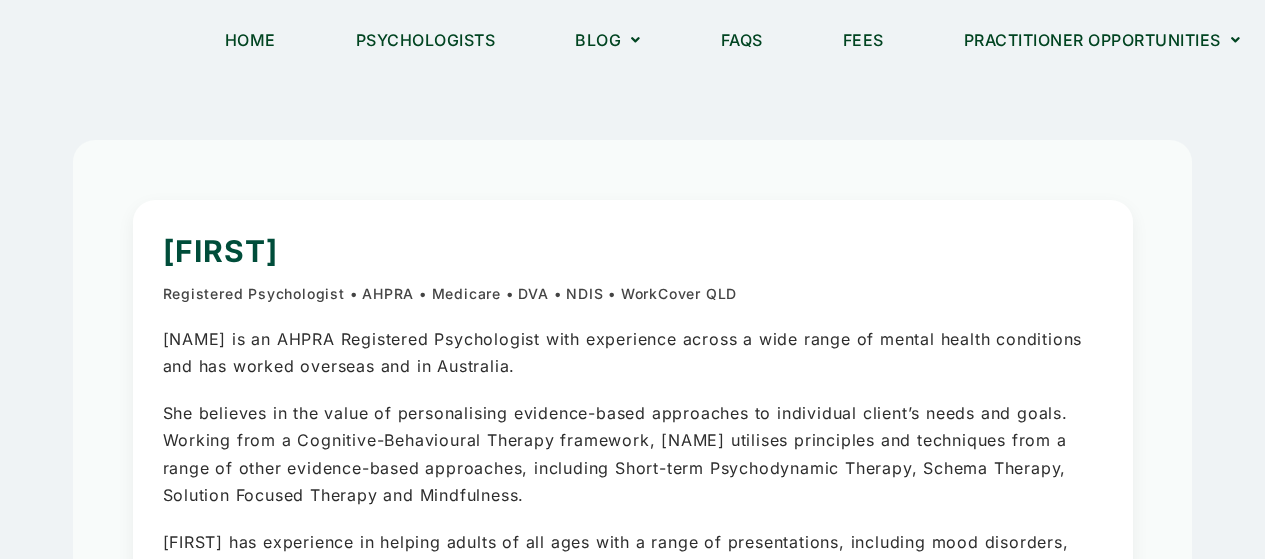 scroll, scrollTop: 0, scrollLeft: 0, axis: both 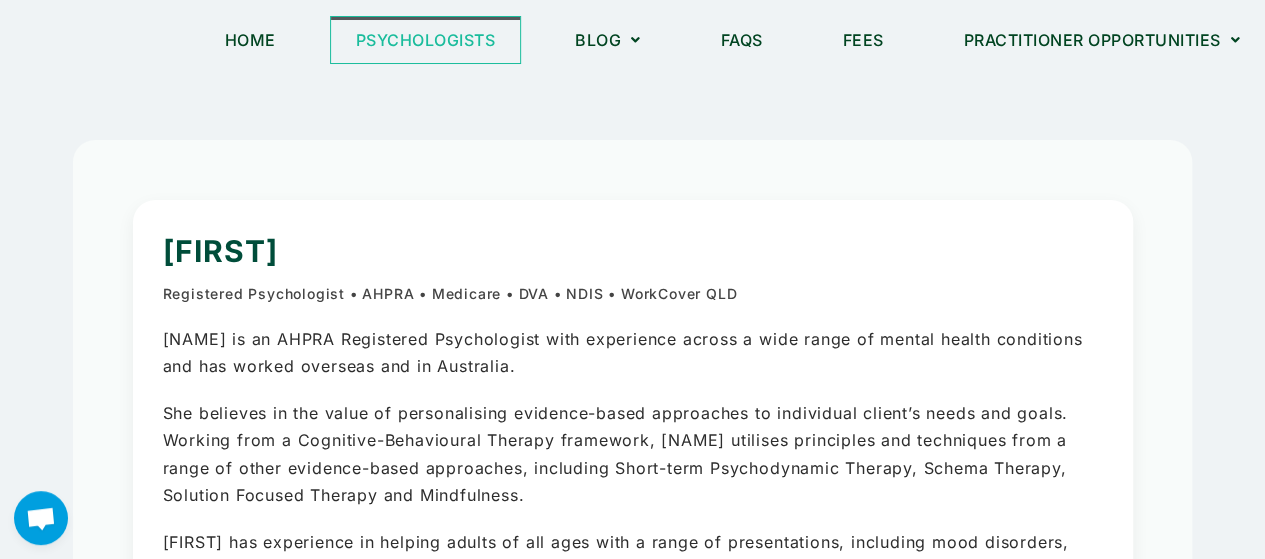 click on "Psychologists" at bounding box center (426, 40) 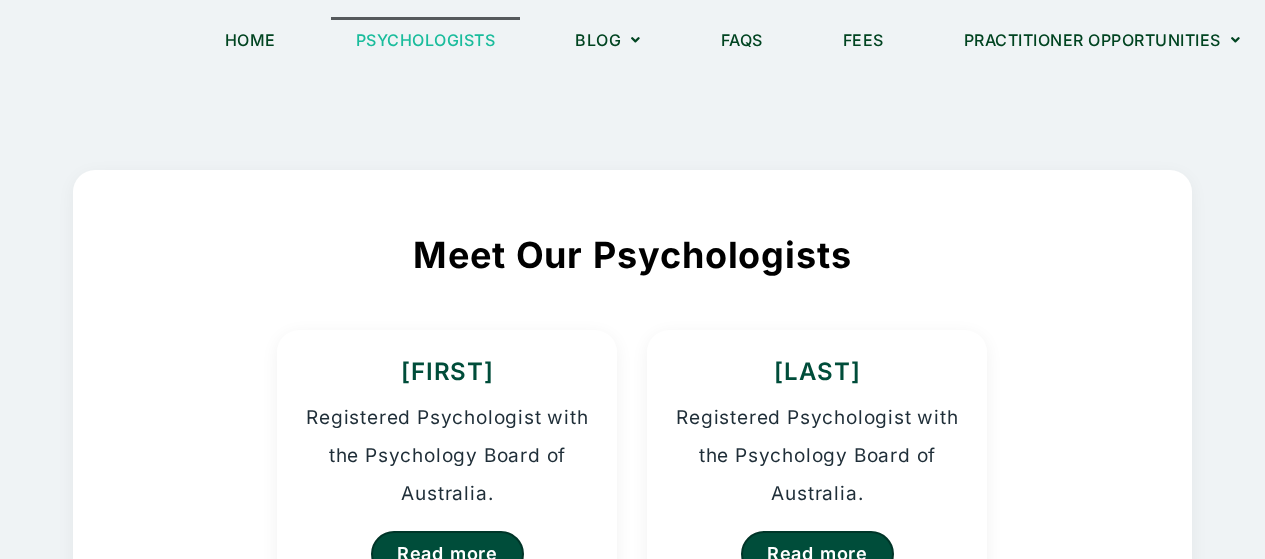 scroll, scrollTop: 0, scrollLeft: 0, axis: both 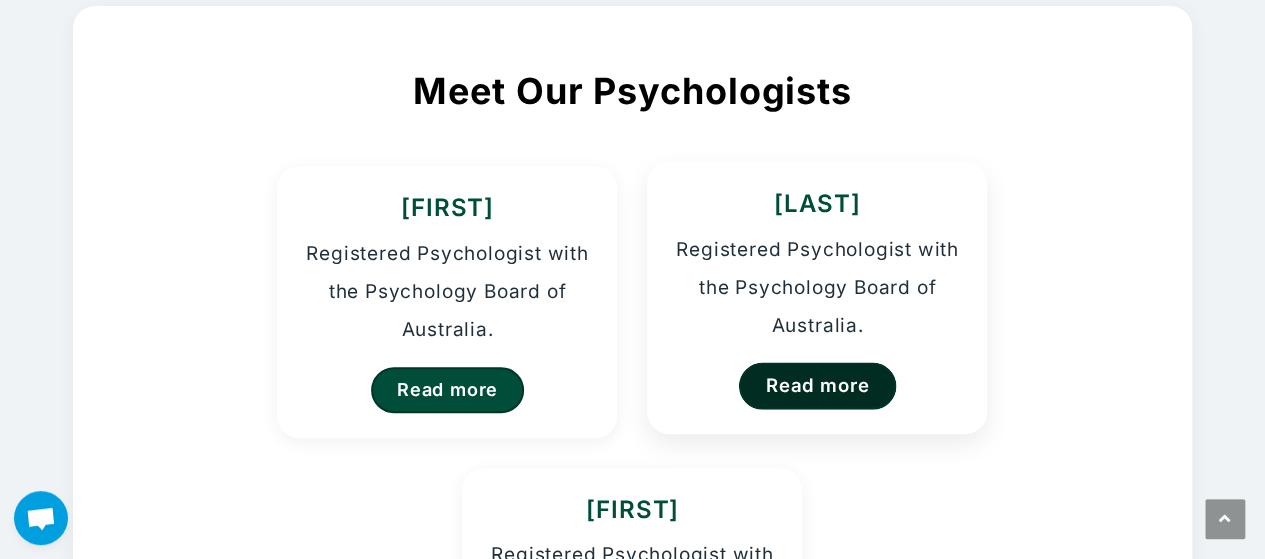 click on "Read more" at bounding box center [818, 385] 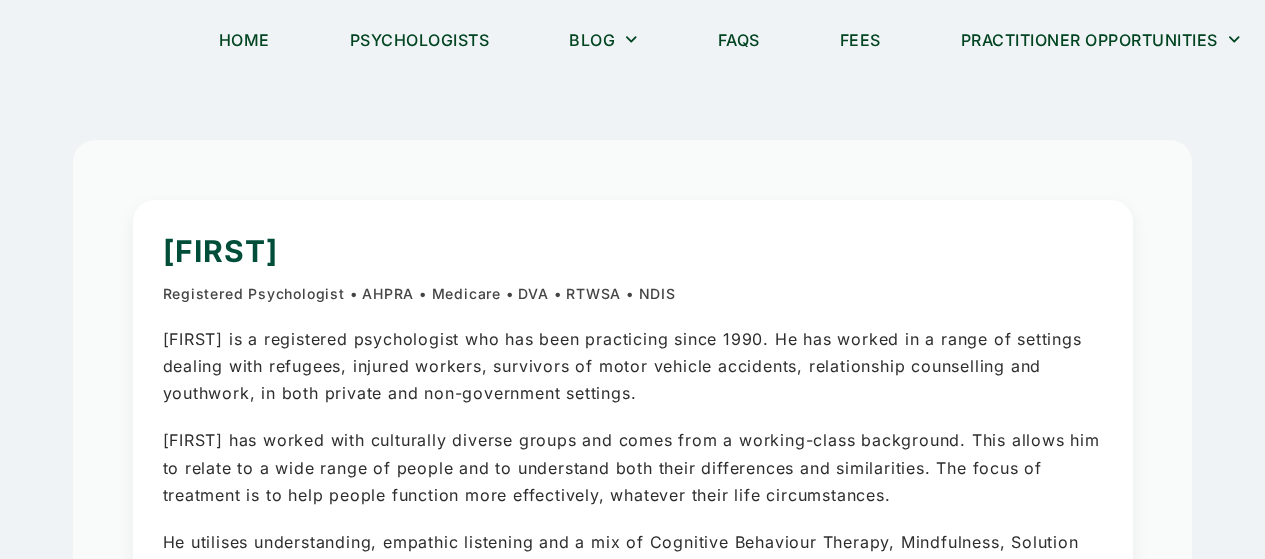 scroll, scrollTop: 0, scrollLeft: 0, axis: both 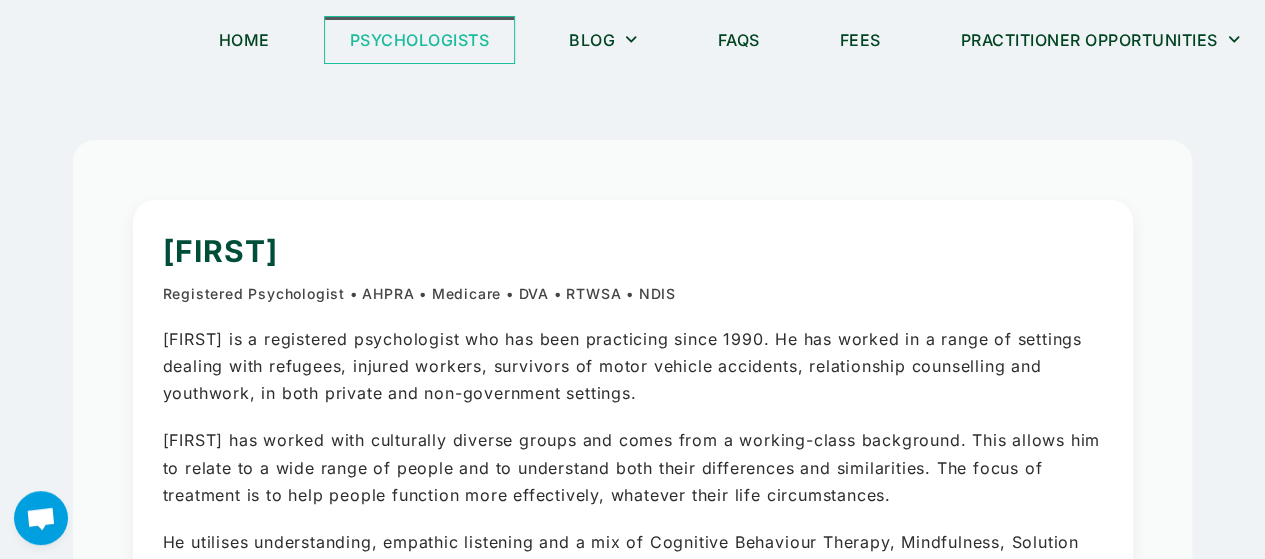 click on "Psychologists" at bounding box center (420, 40) 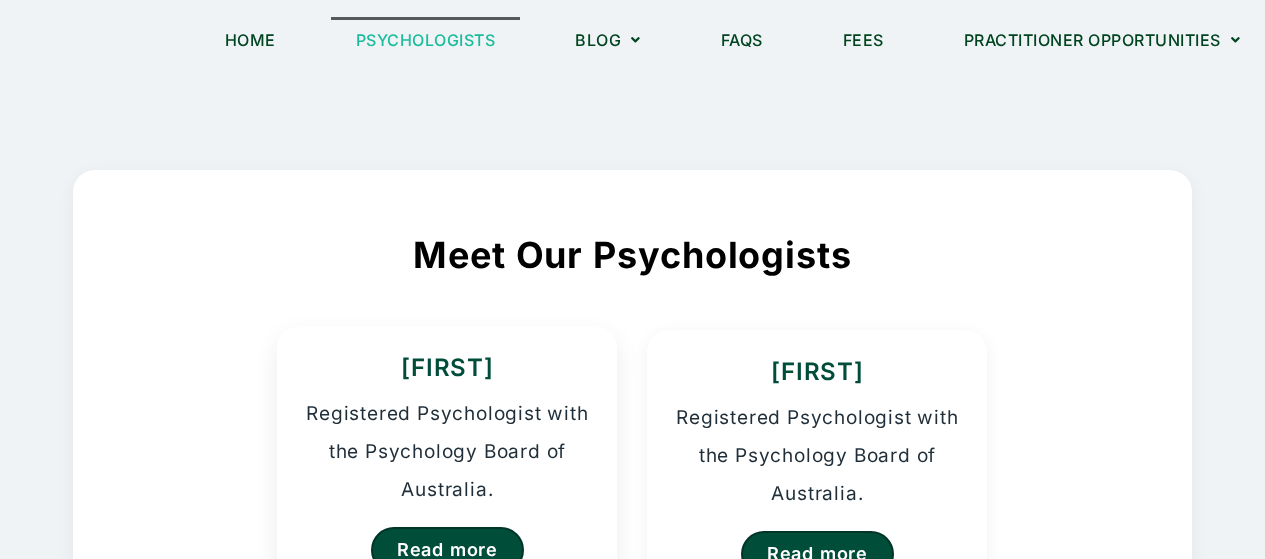 scroll, scrollTop: 0, scrollLeft: 0, axis: both 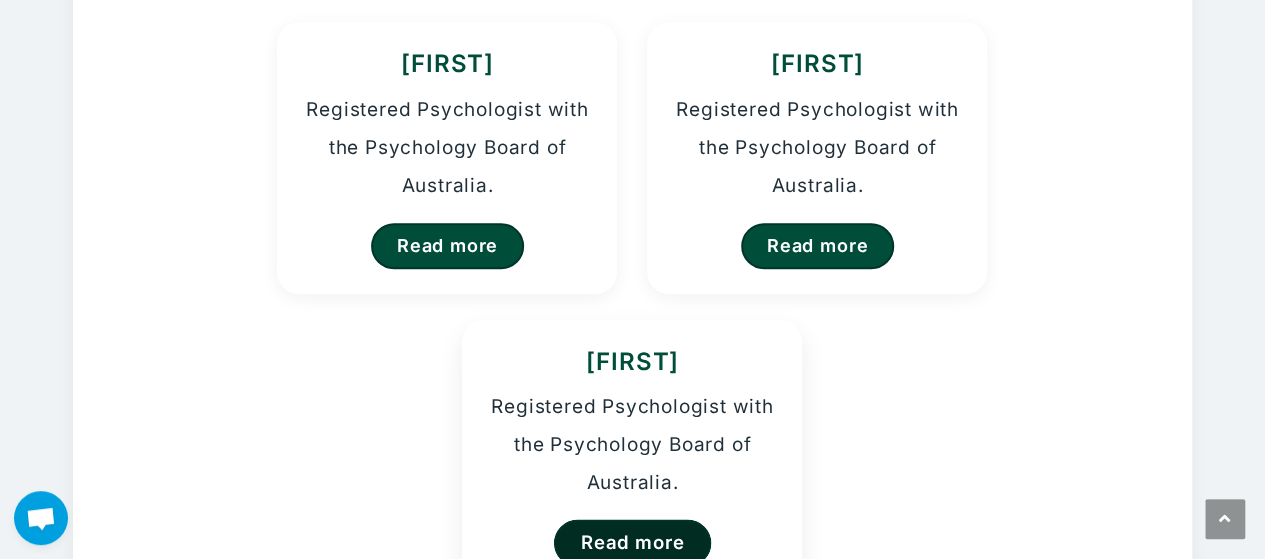 click on "Read more" at bounding box center [633, 542] 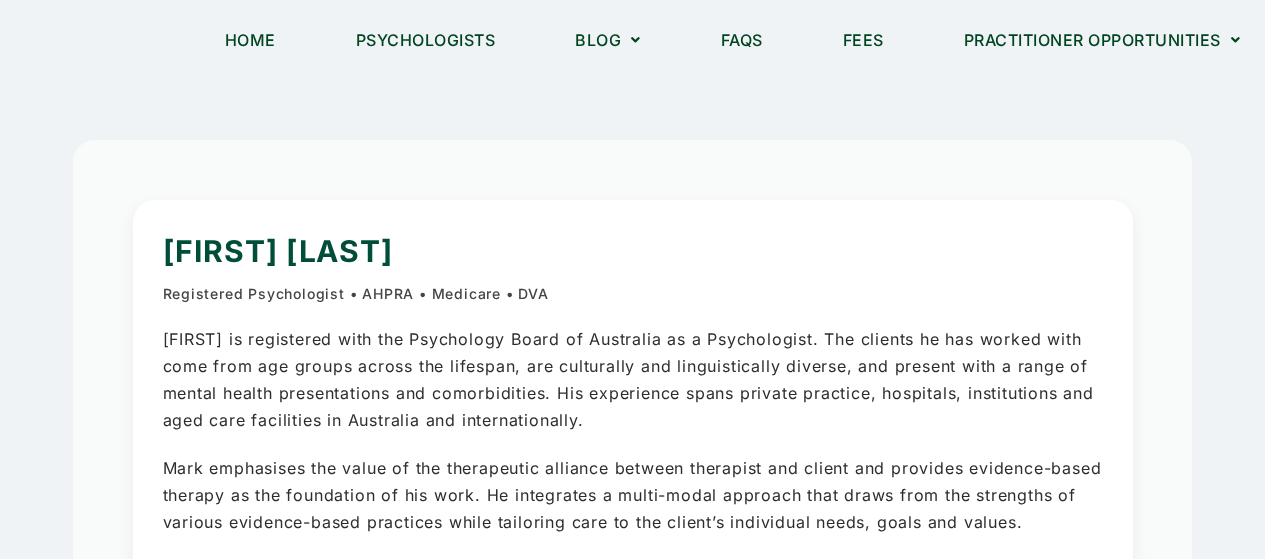 scroll, scrollTop: 0, scrollLeft: 0, axis: both 